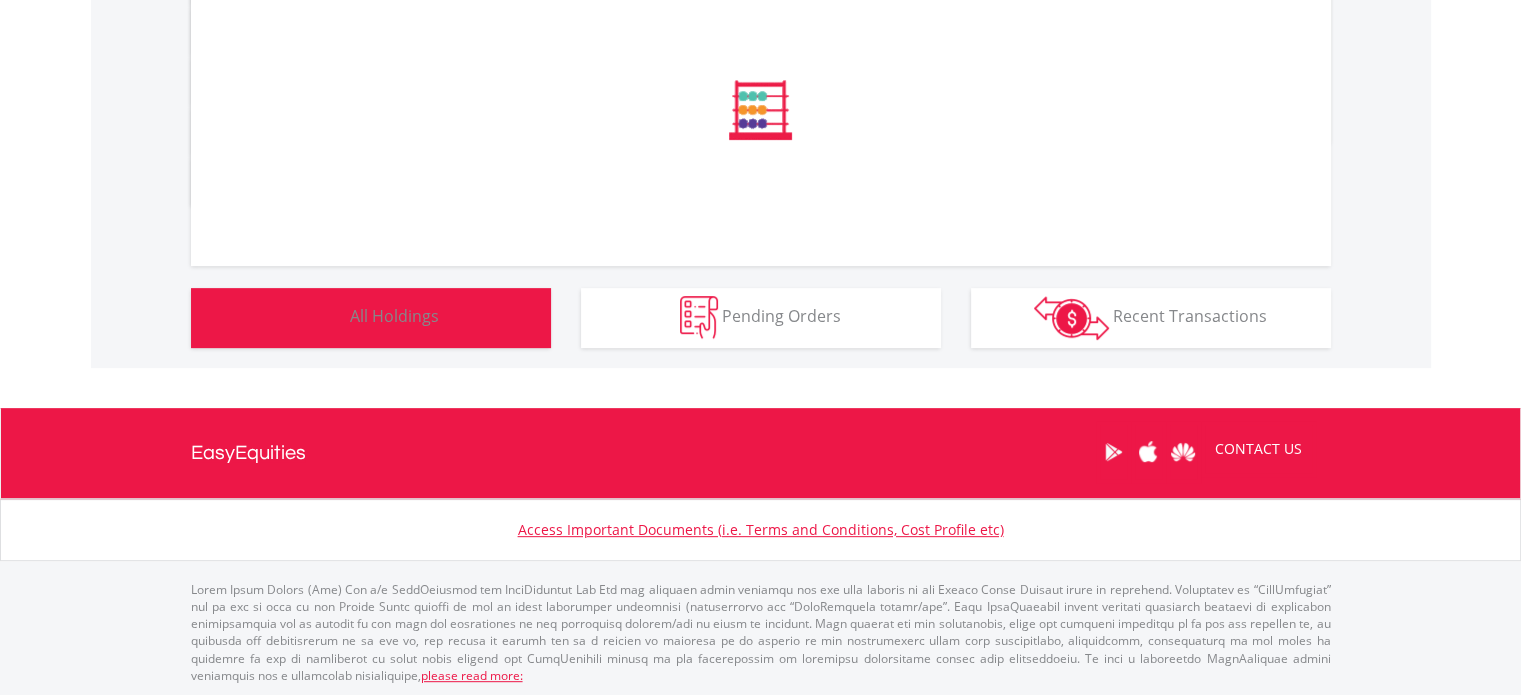 click on "All Holdings" at bounding box center (394, 316) 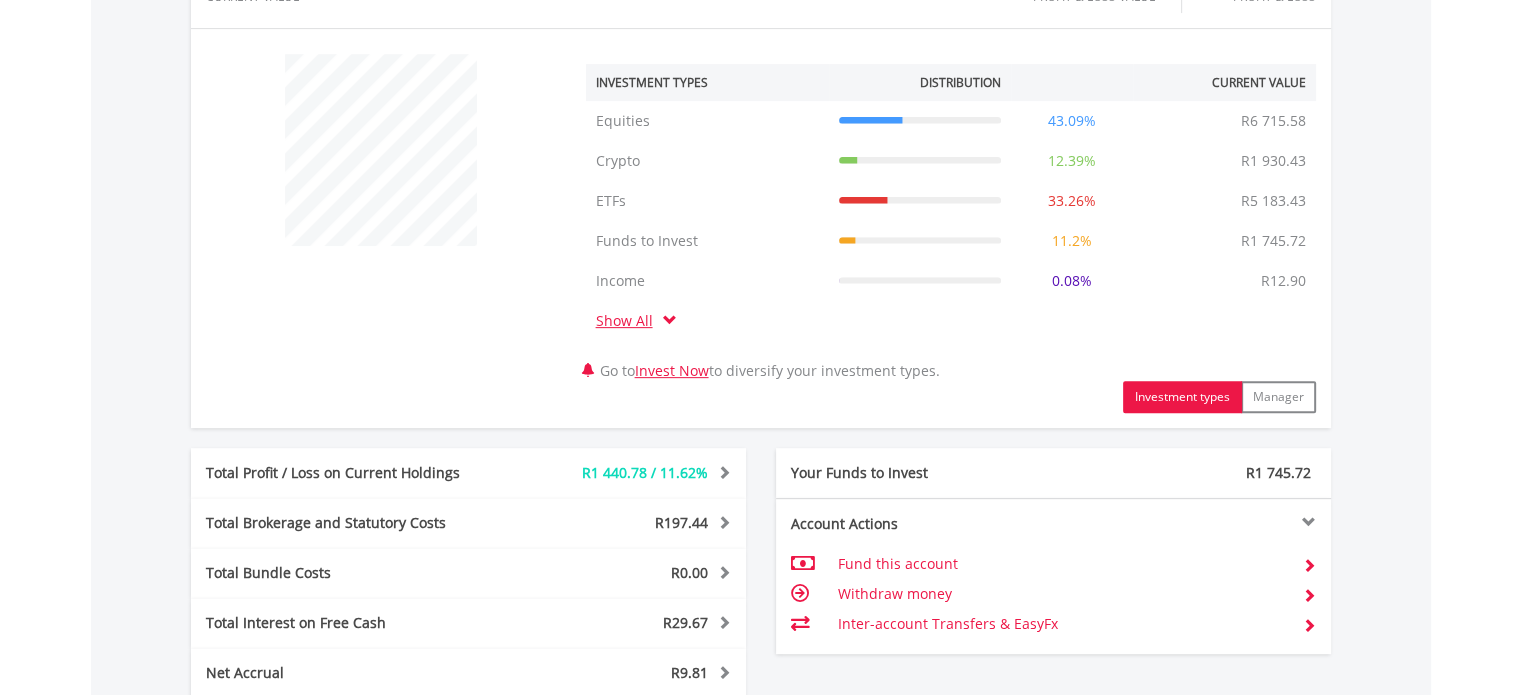 scroll, scrollTop: 1214, scrollLeft: 0, axis: vertical 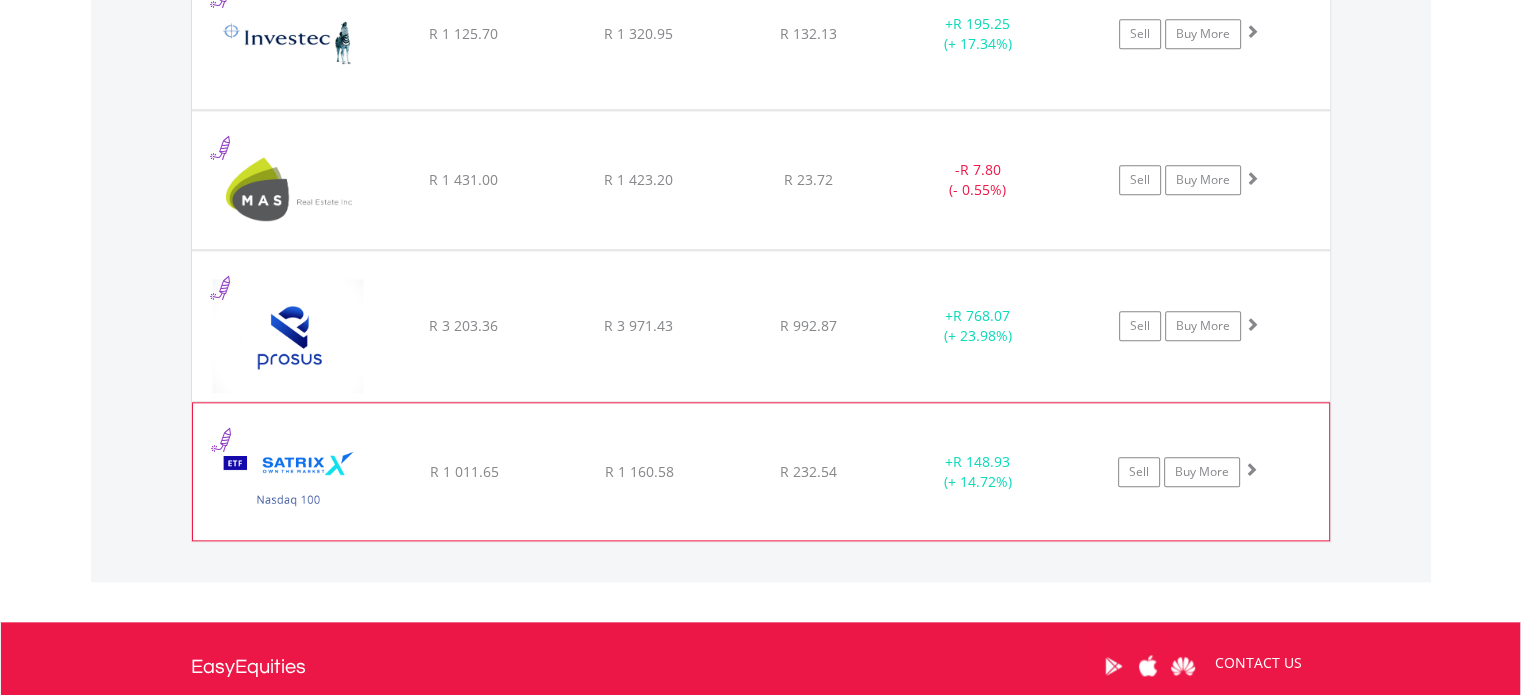 click on "﻿
Satrix Nasdaq 100 ETF
R 1 011.65
R 1 160.58
R 232.54
+  R 148.93 (+ 14.72%)
Sell
Buy More" at bounding box center [761, -424] 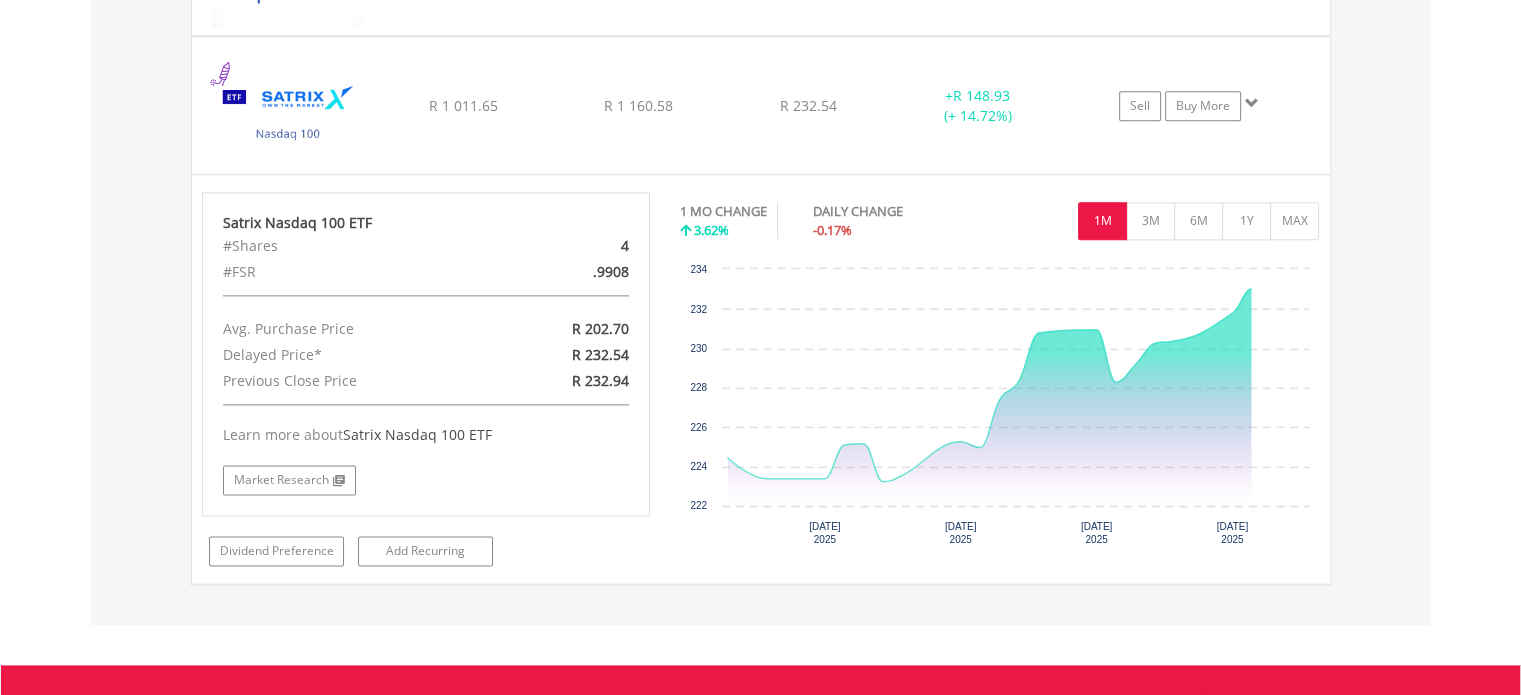 scroll, scrollTop: 2561, scrollLeft: 0, axis: vertical 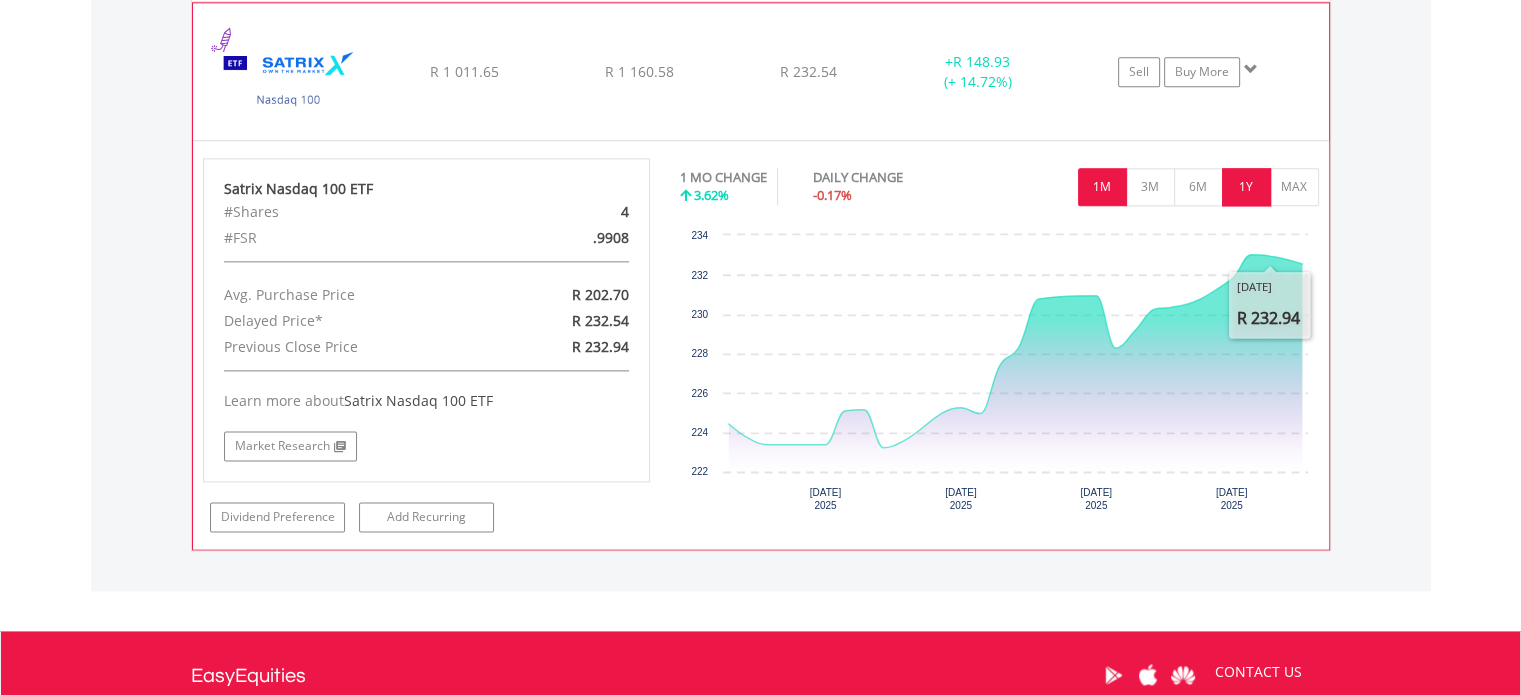 click on "1Y" at bounding box center (1246, 187) 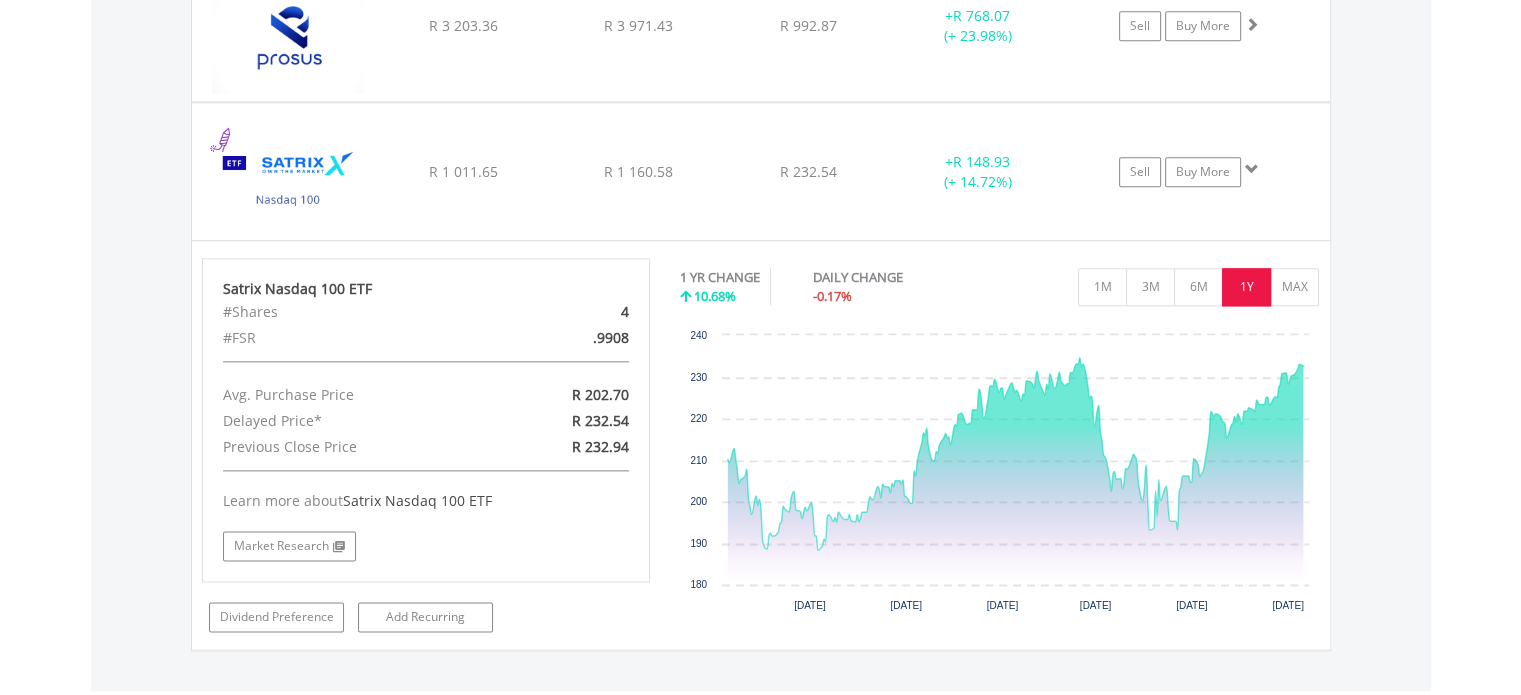 scroll, scrollTop: 2361, scrollLeft: 0, axis: vertical 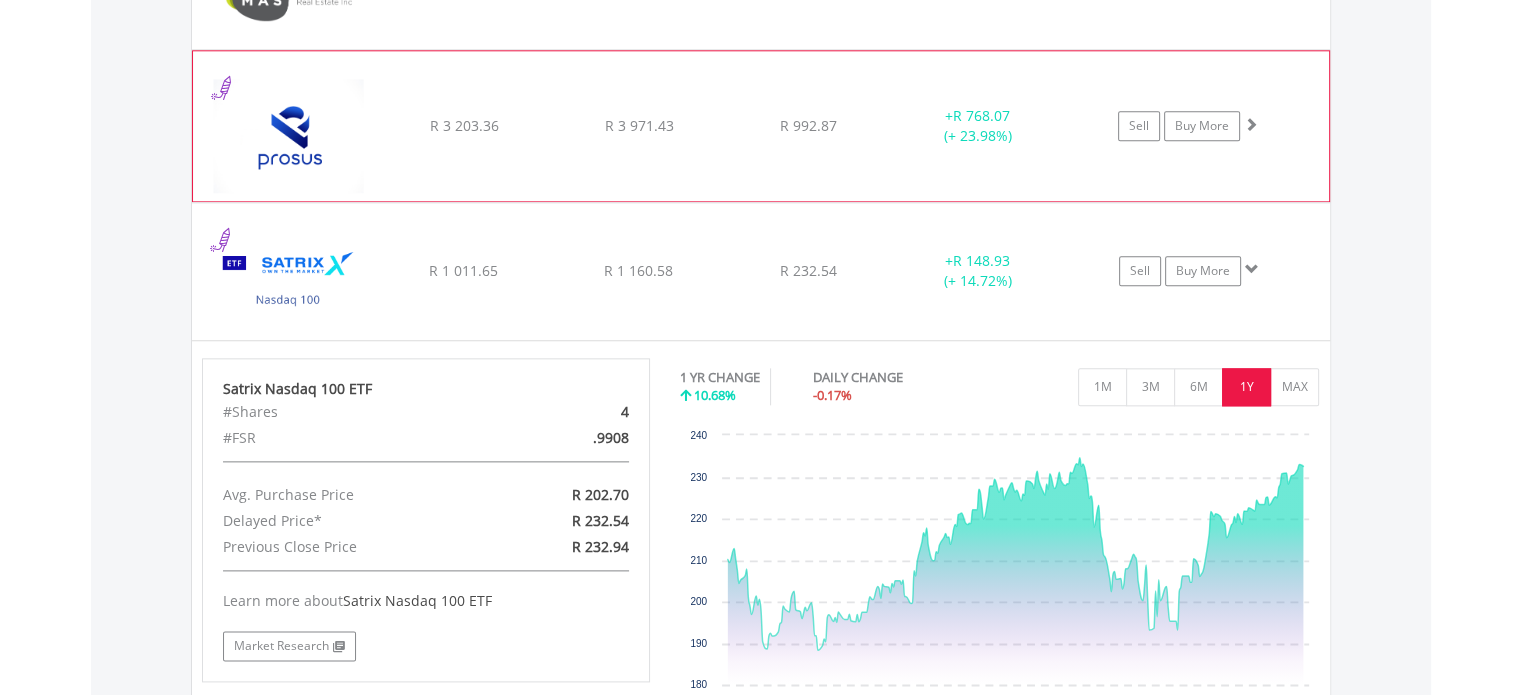 click on "﻿
Prosus N.V
R 3 203.36
R 3 971.43
R 992.87
+  R 768.07 (+ 23.98%)
Sell
Buy More" at bounding box center (761, -624) 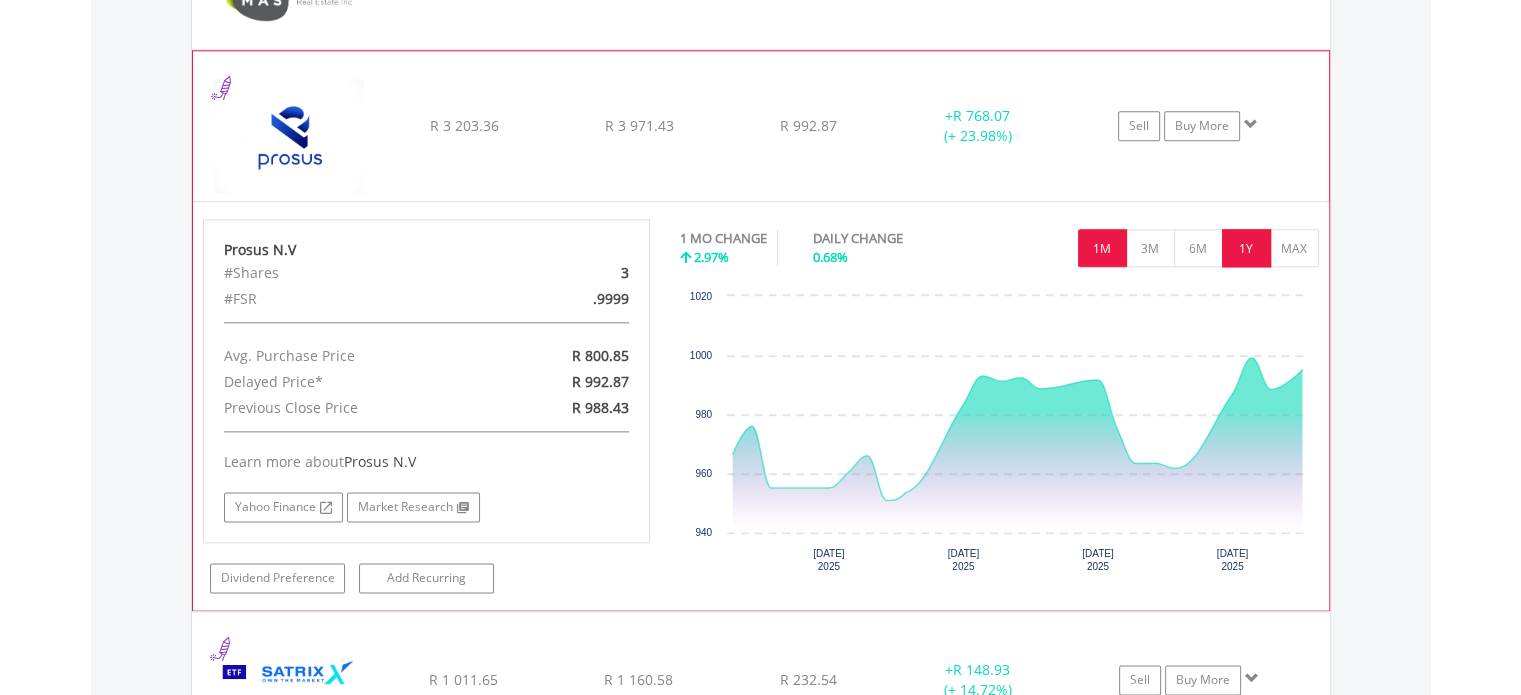 click on "1Y" at bounding box center (1246, 248) 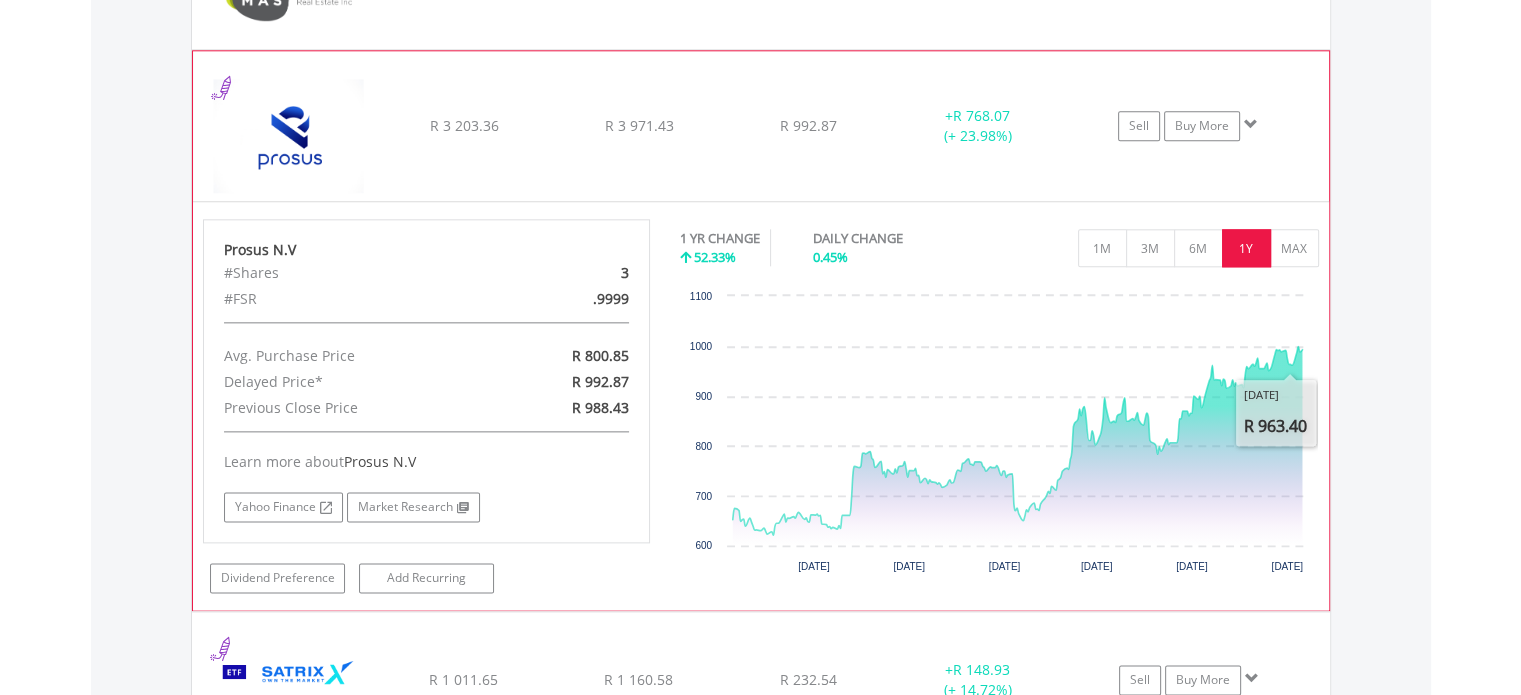 click on "Sell
Buy More" at bounding box center [1199, -624] 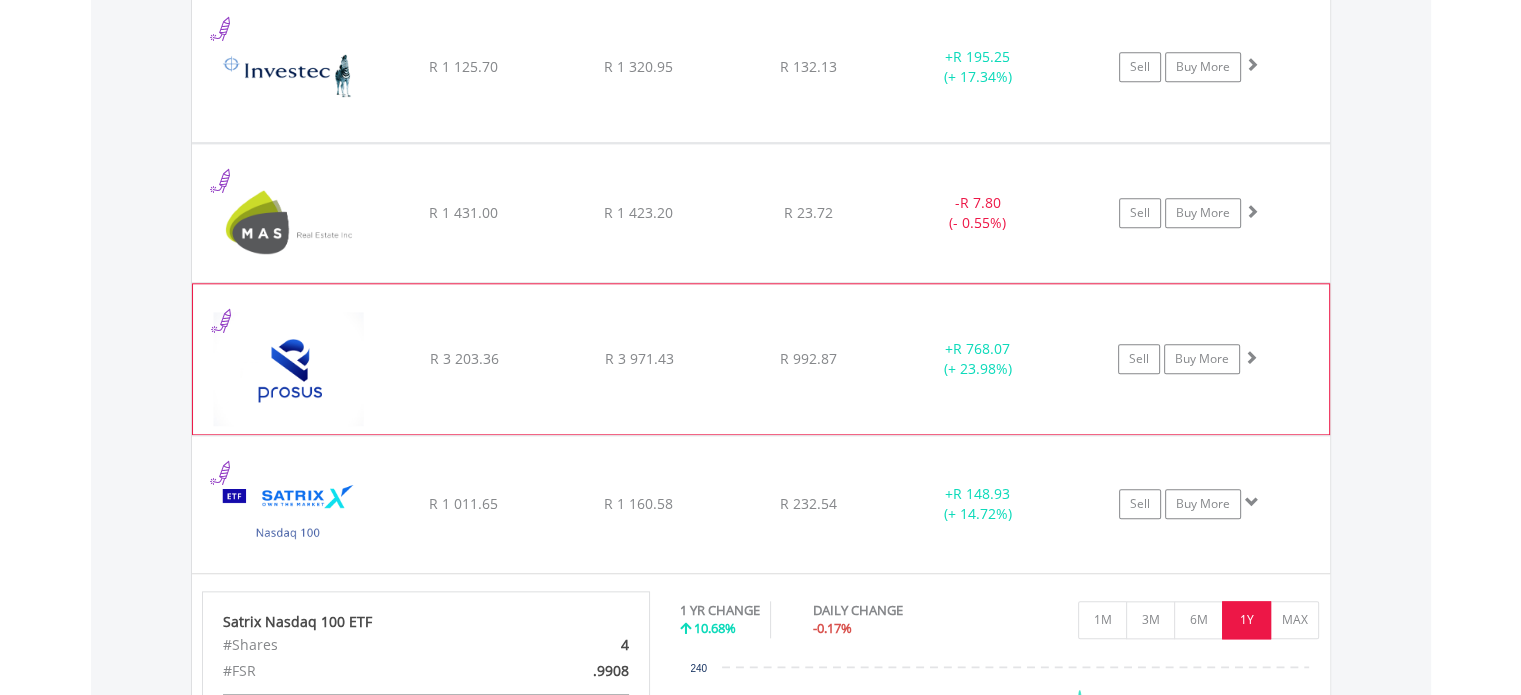 scroll, scrollTop: 2161, scrollLeft: 0, axis: vertical 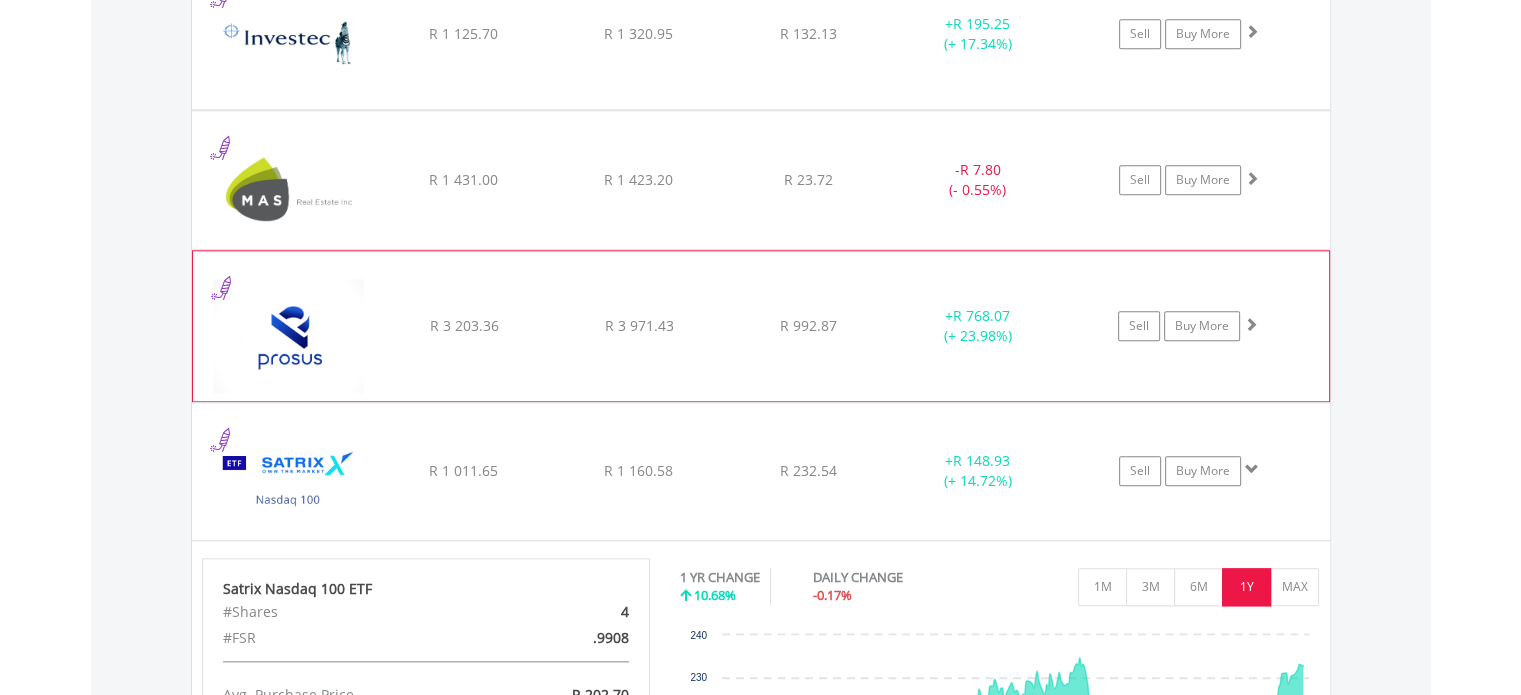 click on "﻿
Prosus N.V
R 3 203.36
R 3 971.43
R 992.87
+  R 768.07 (+ 23.98%)
Sell
Buy More" at bounding box center [761, -424] 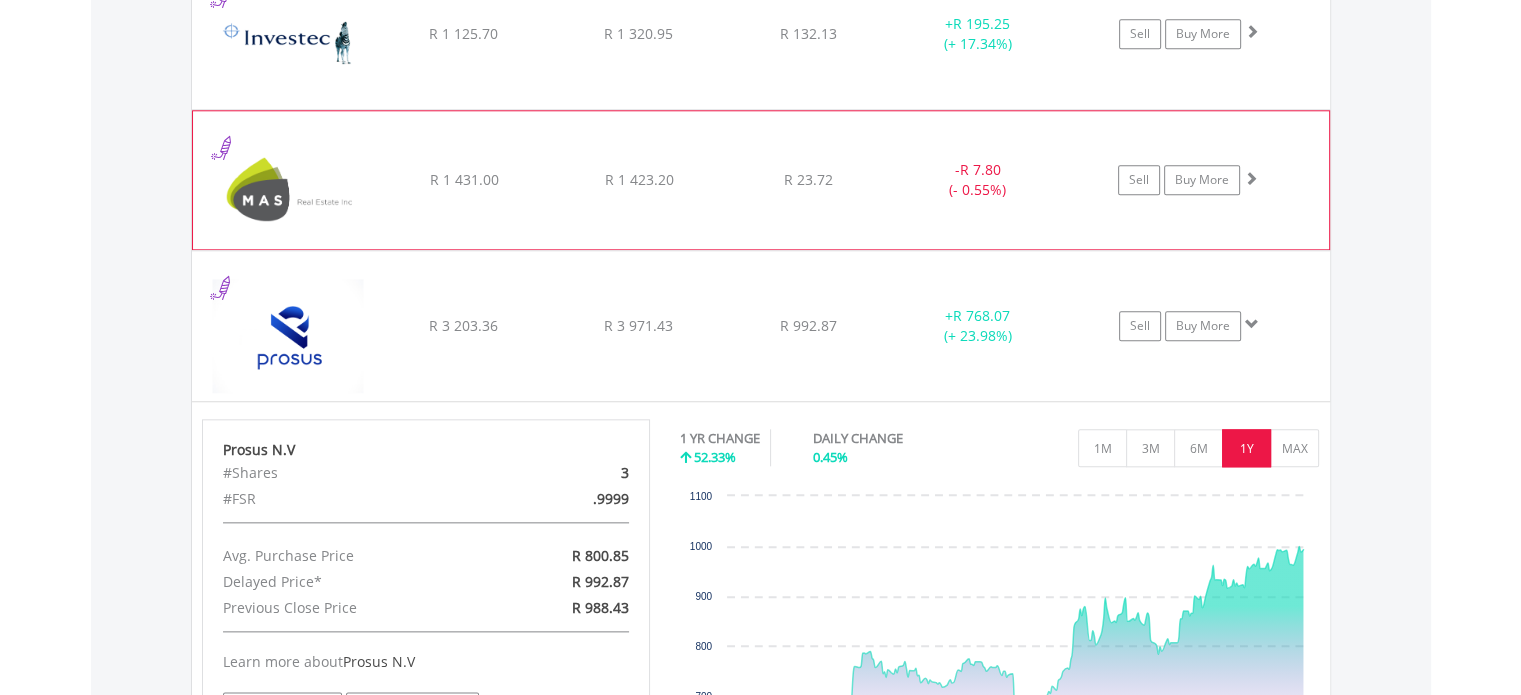 click on "﻿
MAS Real Estate Inc
R 1 431.00
R 1 423.20
R 23.72
-  R 7.80 (- 0.55%)
Sell
Buy More" at bounding box center [761, -424] 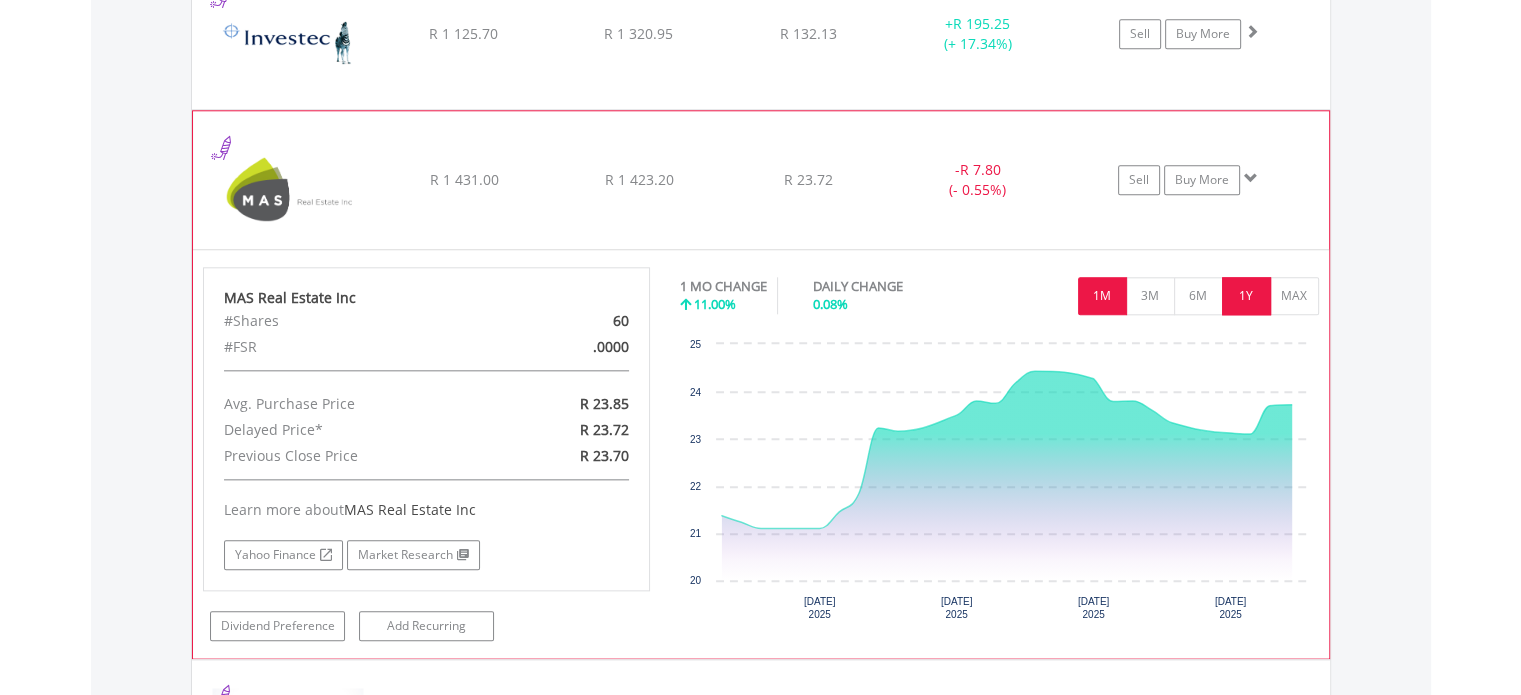 click on "1Y" at bounding box center [1246, 296] 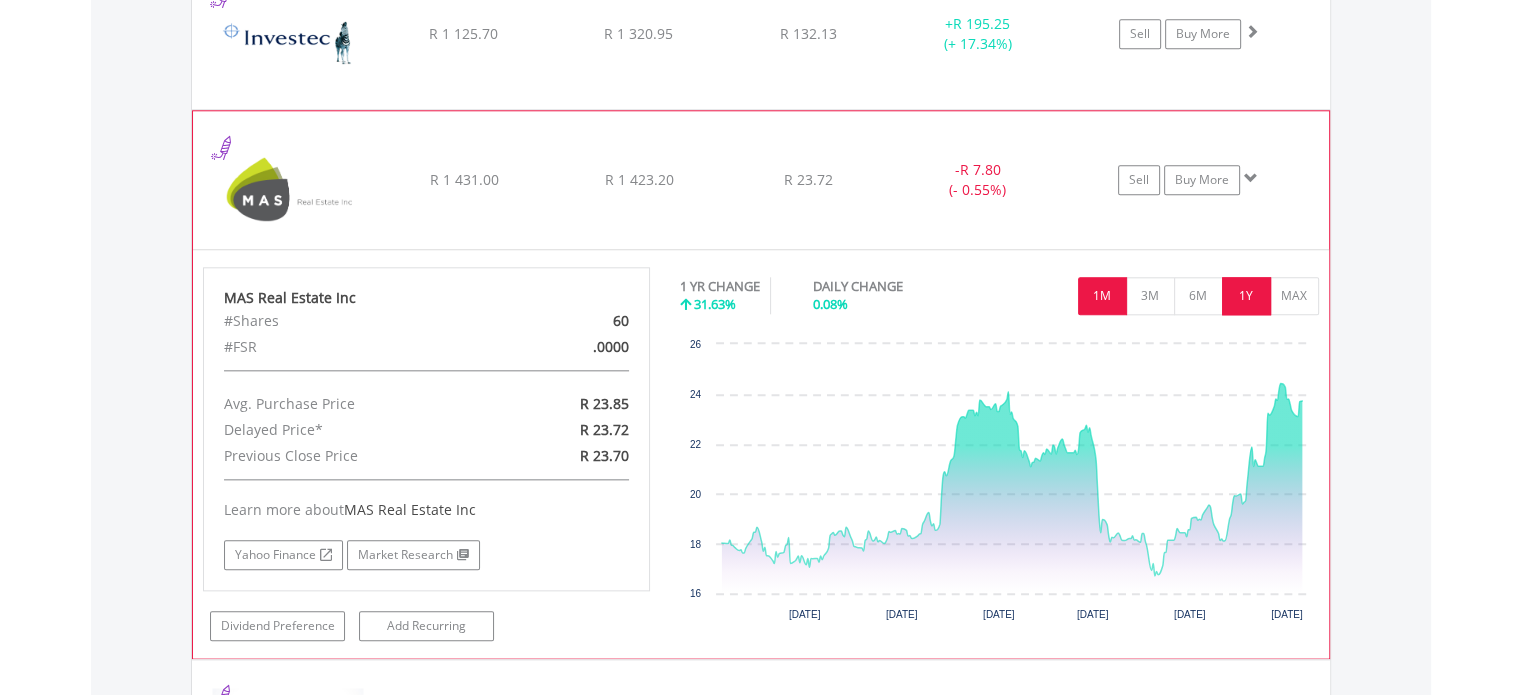 click on "1M" at bounding box center [1102, 296] 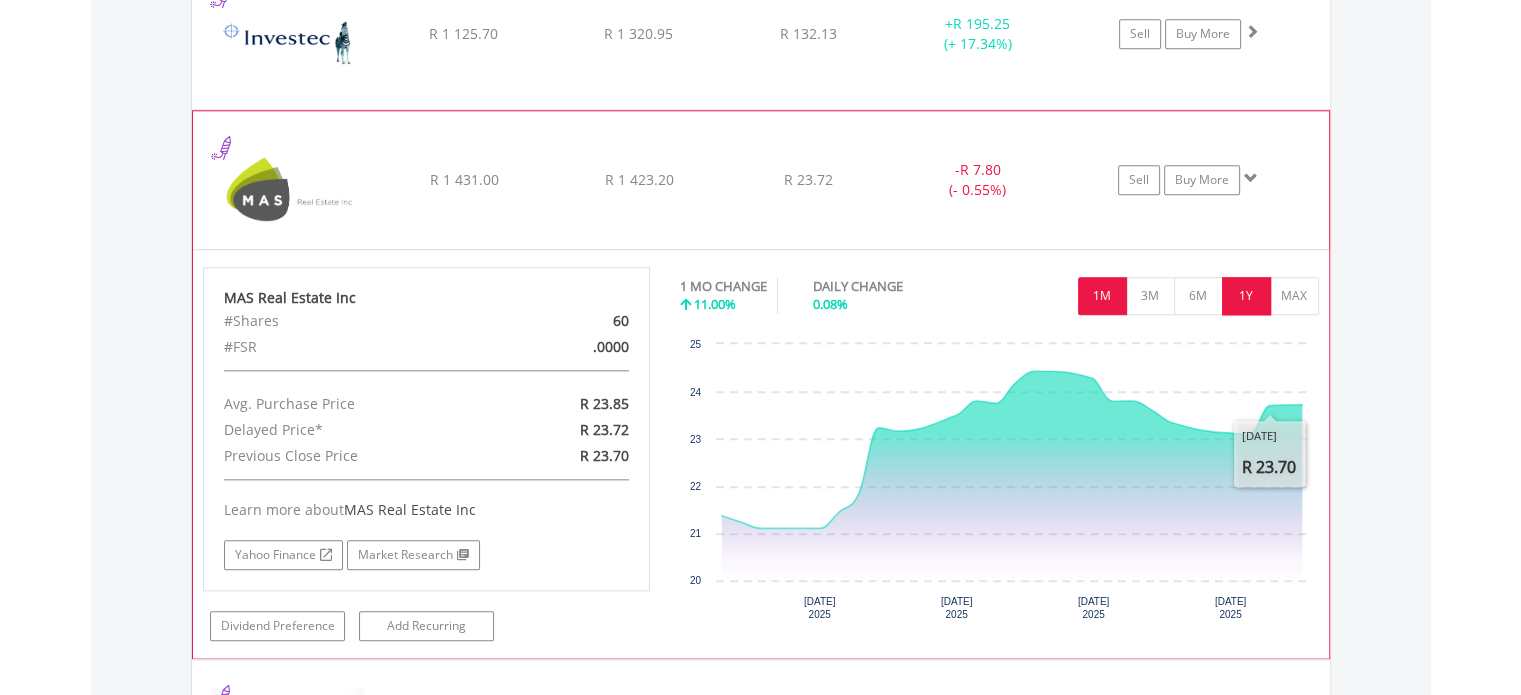 click on "1Y" at bounding box center (1246, 296) 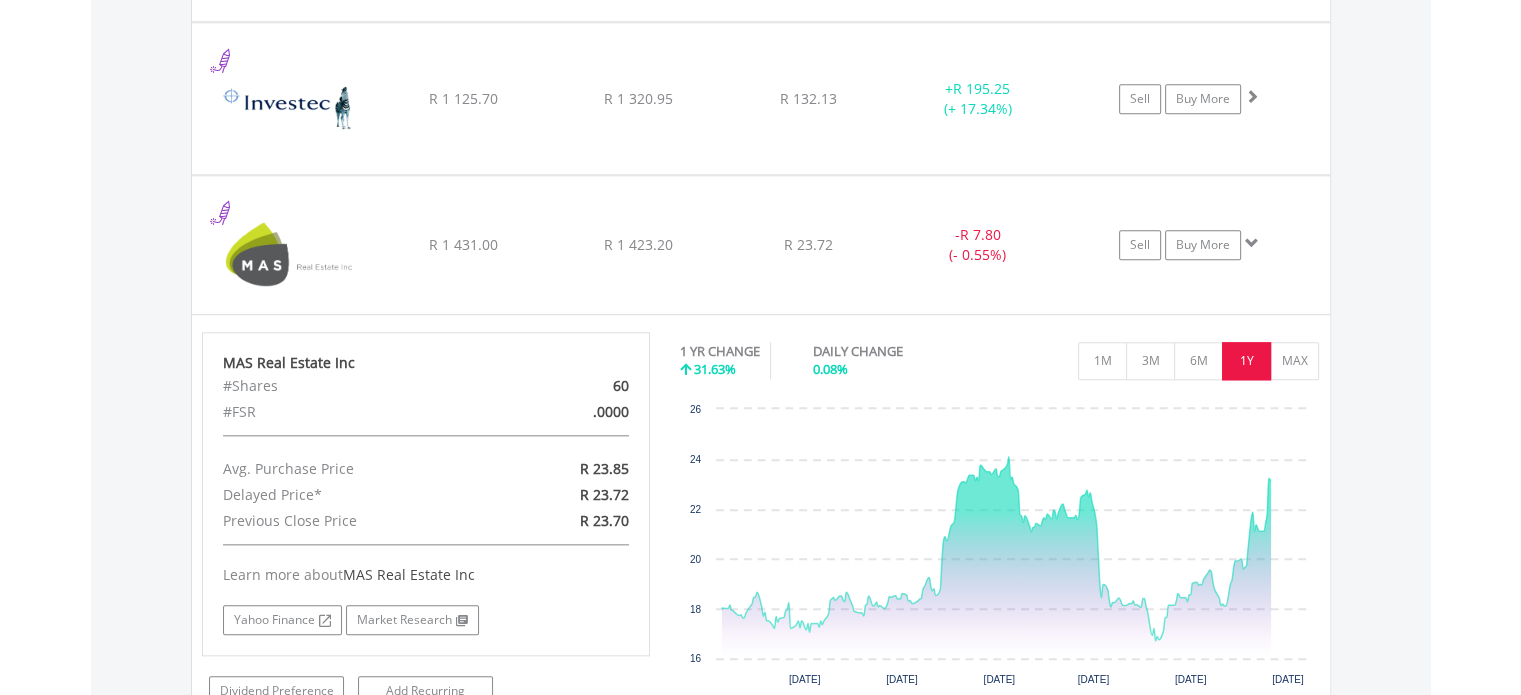 scroll, scrollTop: 2061, scrollLeft: 0, axis: vertical 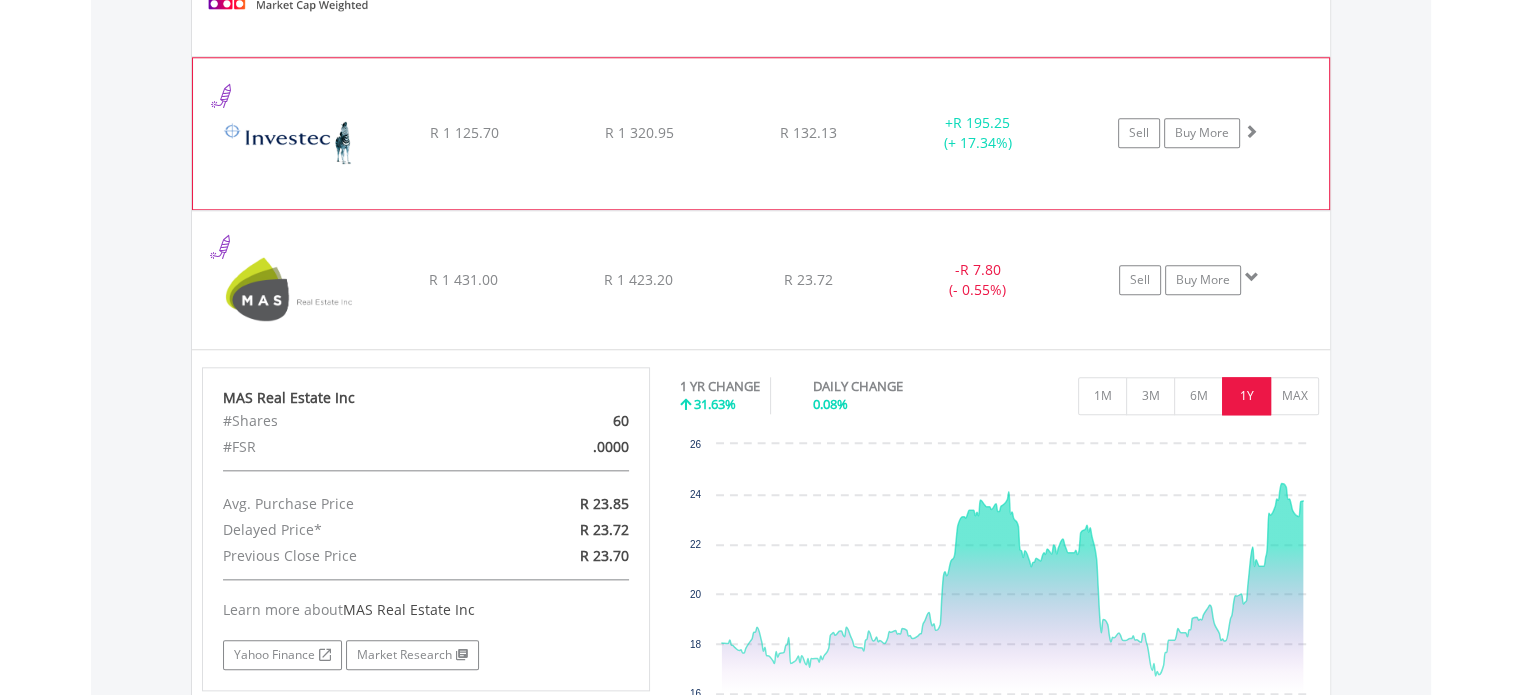click on "﻿
Investec Limited
R 1 125.70
R 1 320.95
R 132.13
+  R 195.25 (+ 17.34%)
Sell
Buy More" at bounding box center [761, -324] 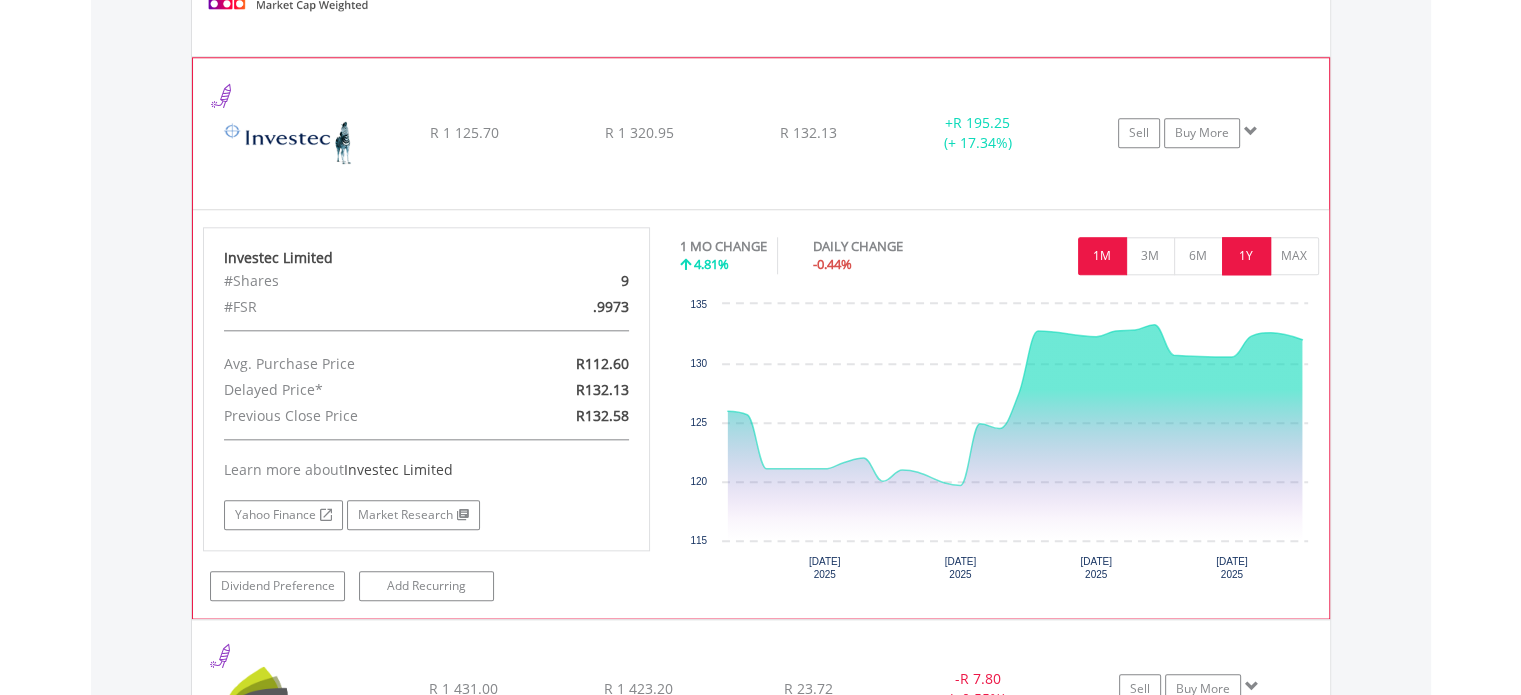 click on "1Y" at bounding box center (1246, 256) 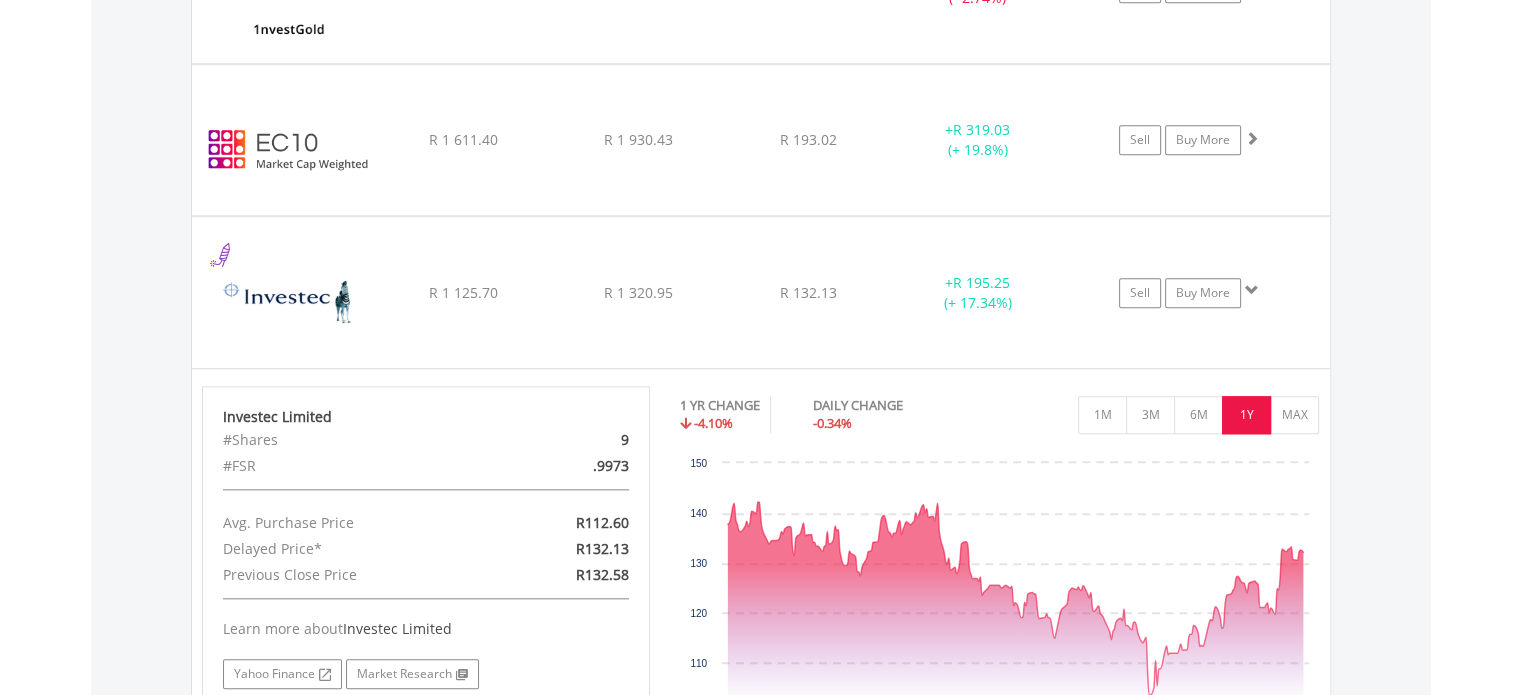 scroll, scrollTop: 1861, scrollLeft: 0, axis: vertical 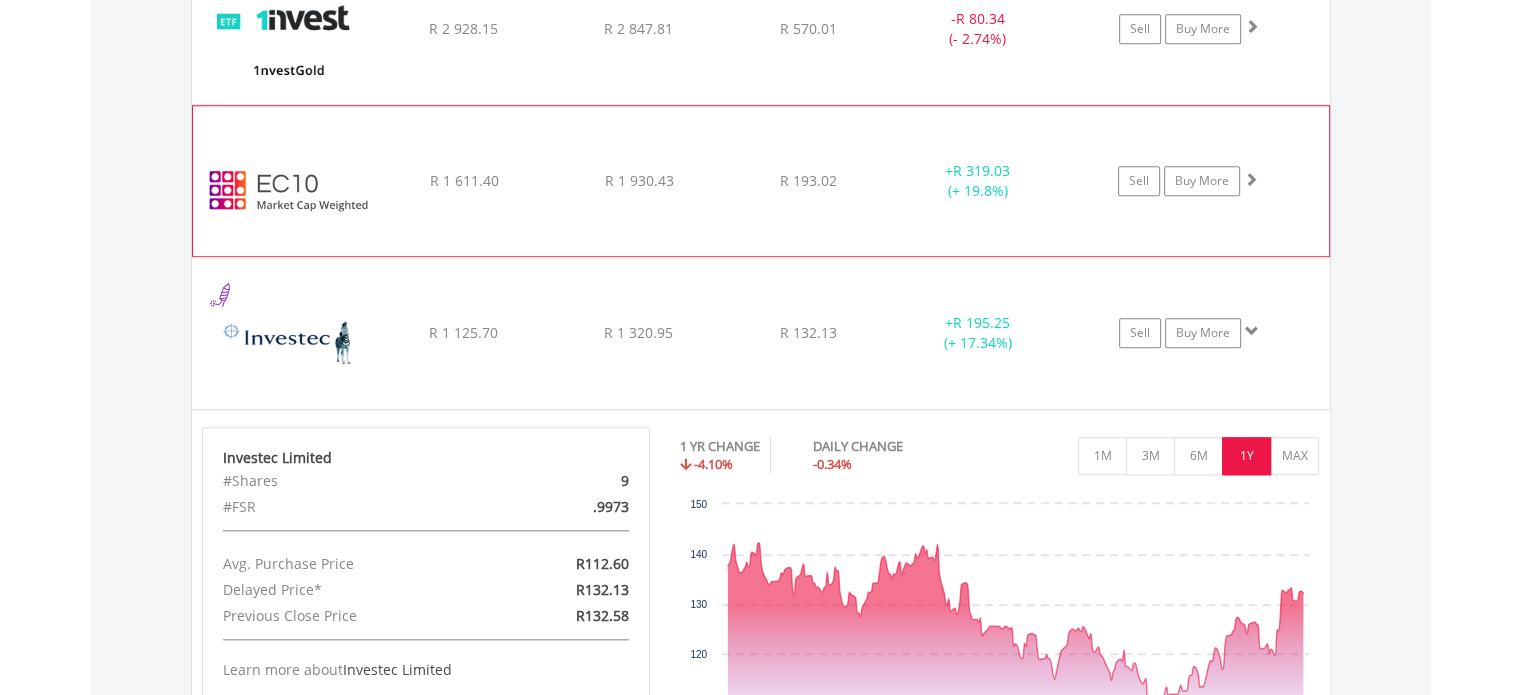 drag, startPoint x: 1288, startPoint y: 194, endPoint x: 1305, endPoint y: 194, distance: 17 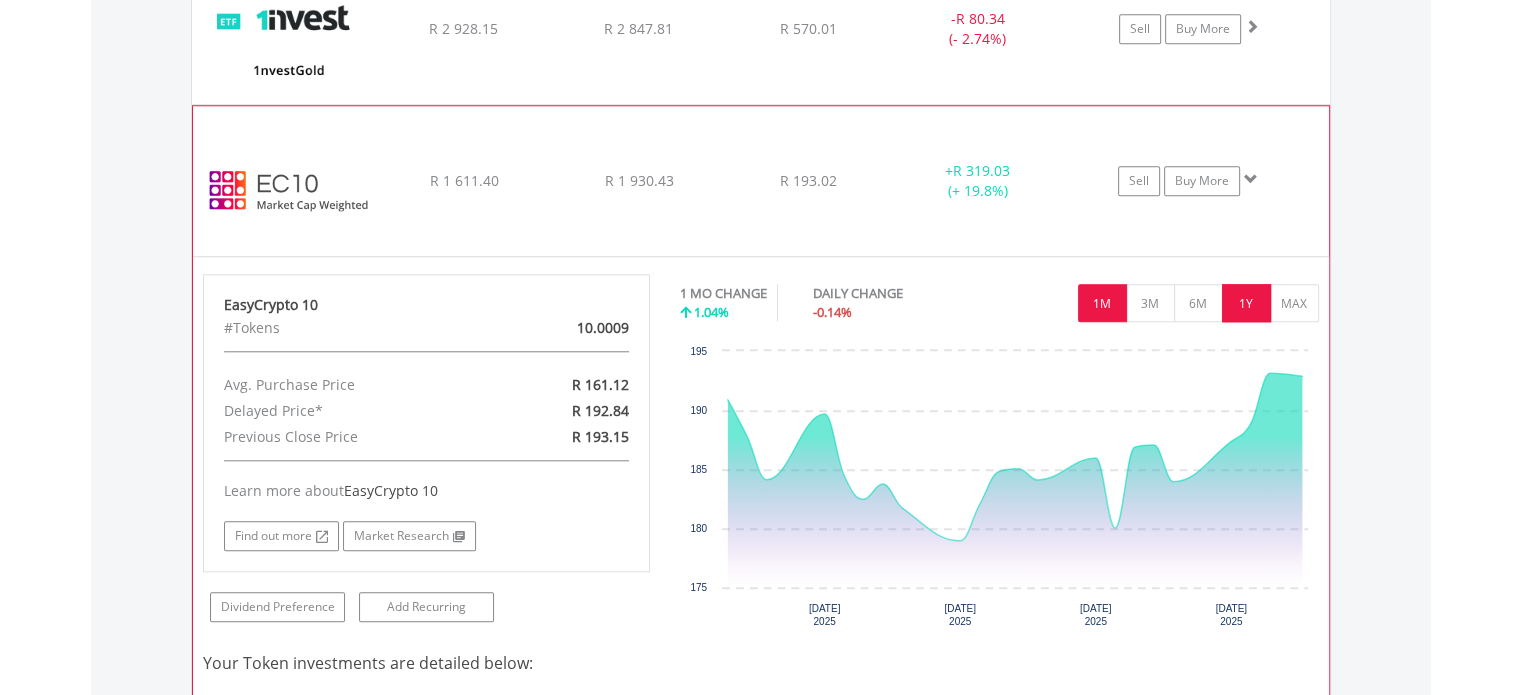 click on "1Y" at bounding box center (1246, 303) 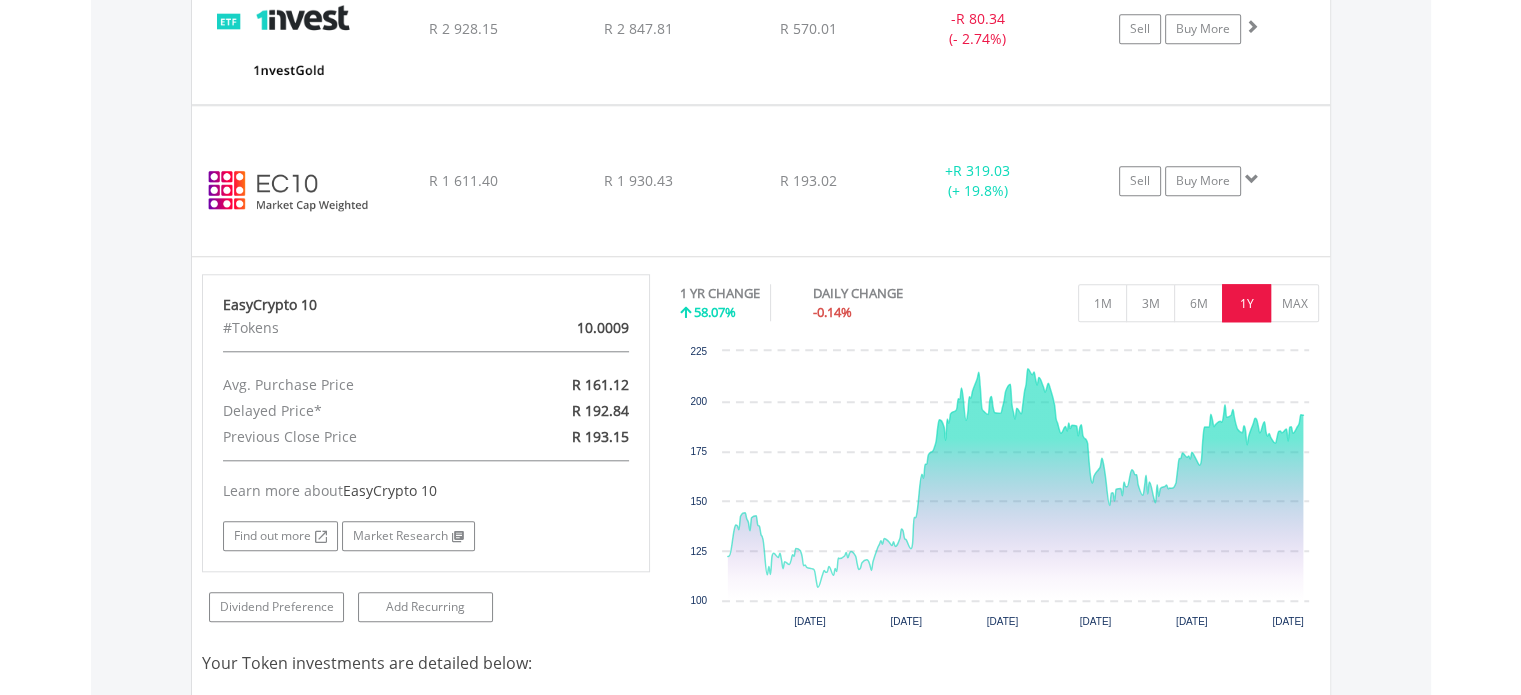 scroll, scrollTop: 1761, scrollLeft: 0, axis: vertical 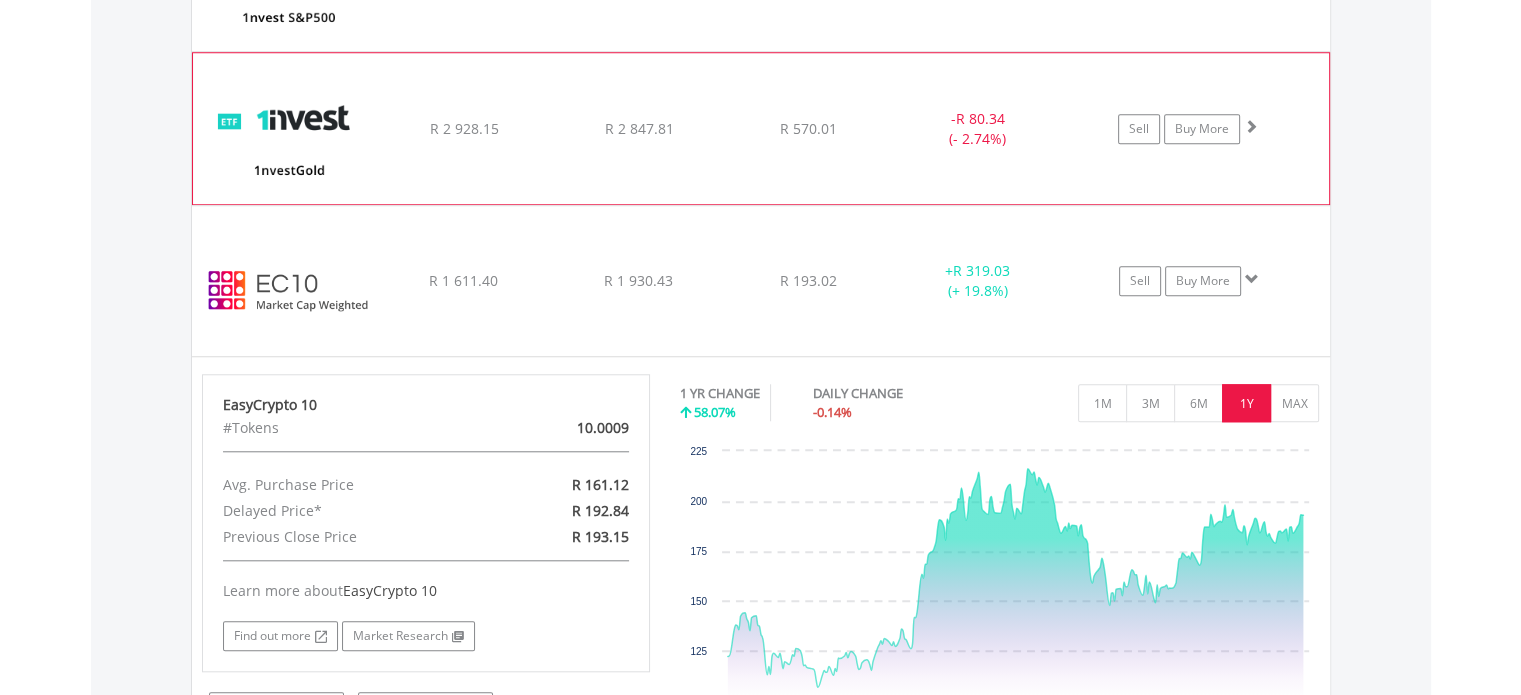 click on "﻿
1nvestGold ETF
R 2 928.15
R 2 847.81
R 570.01
-  R 80.34 (- 2.74%)
Sell
Buy More" at bounding box center (761, -24) 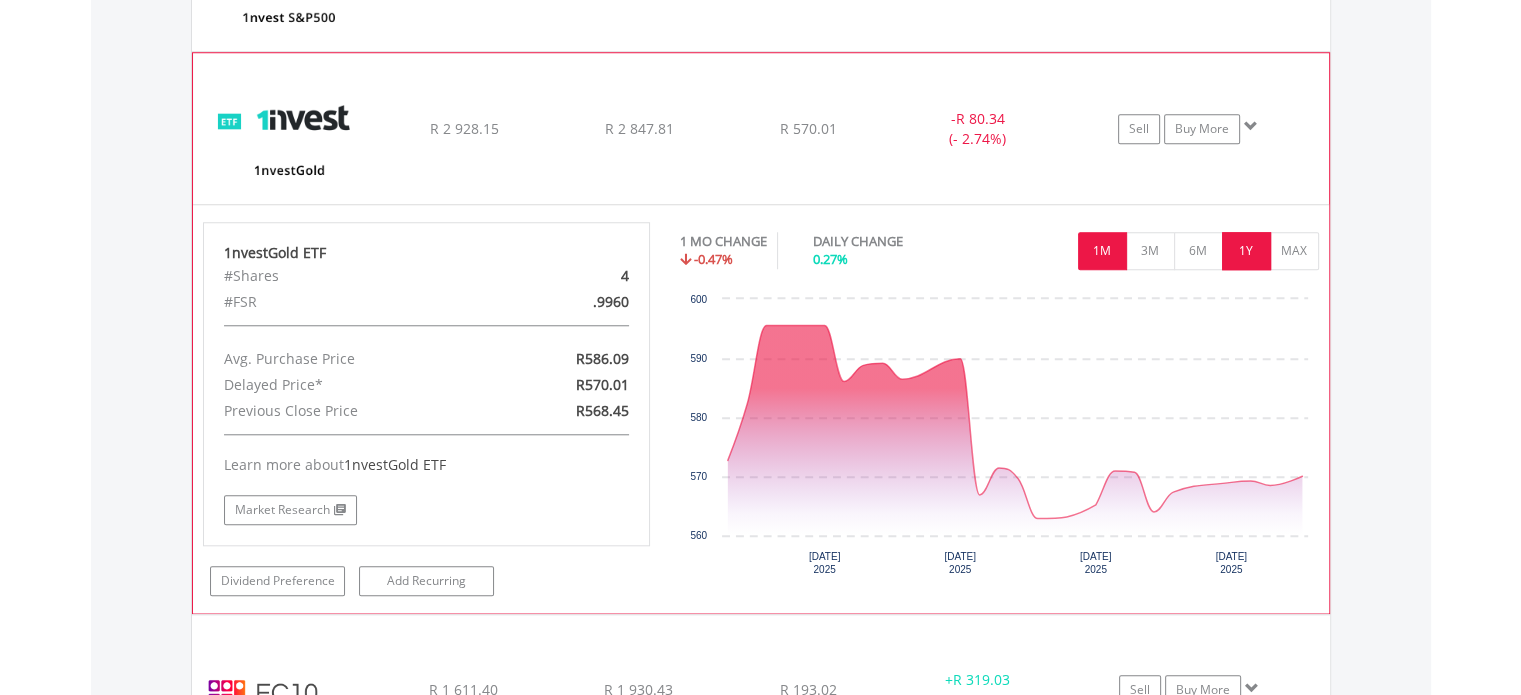 click on "1Y" at bounding box center (1246, 251) 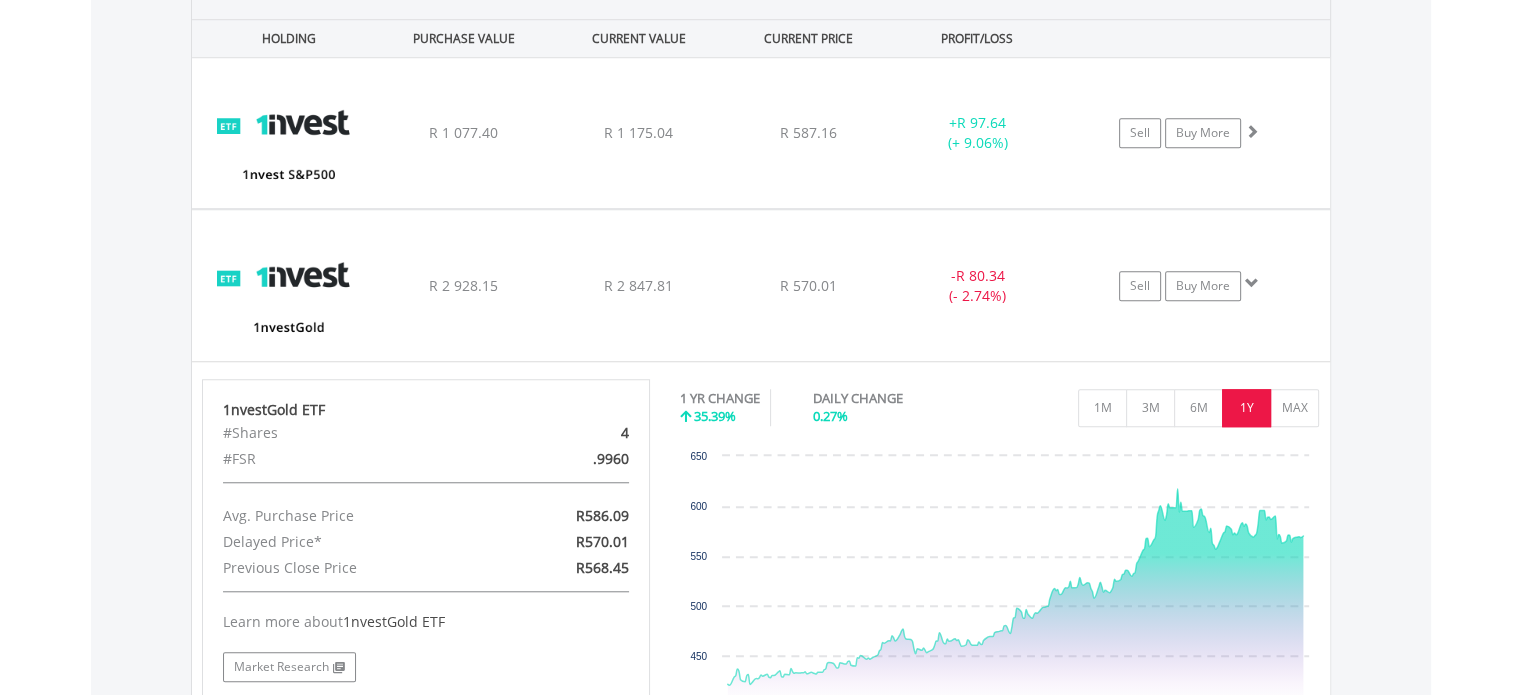 scroll, scrollTop: 1561, scrollLeft: 0, axis: vertical 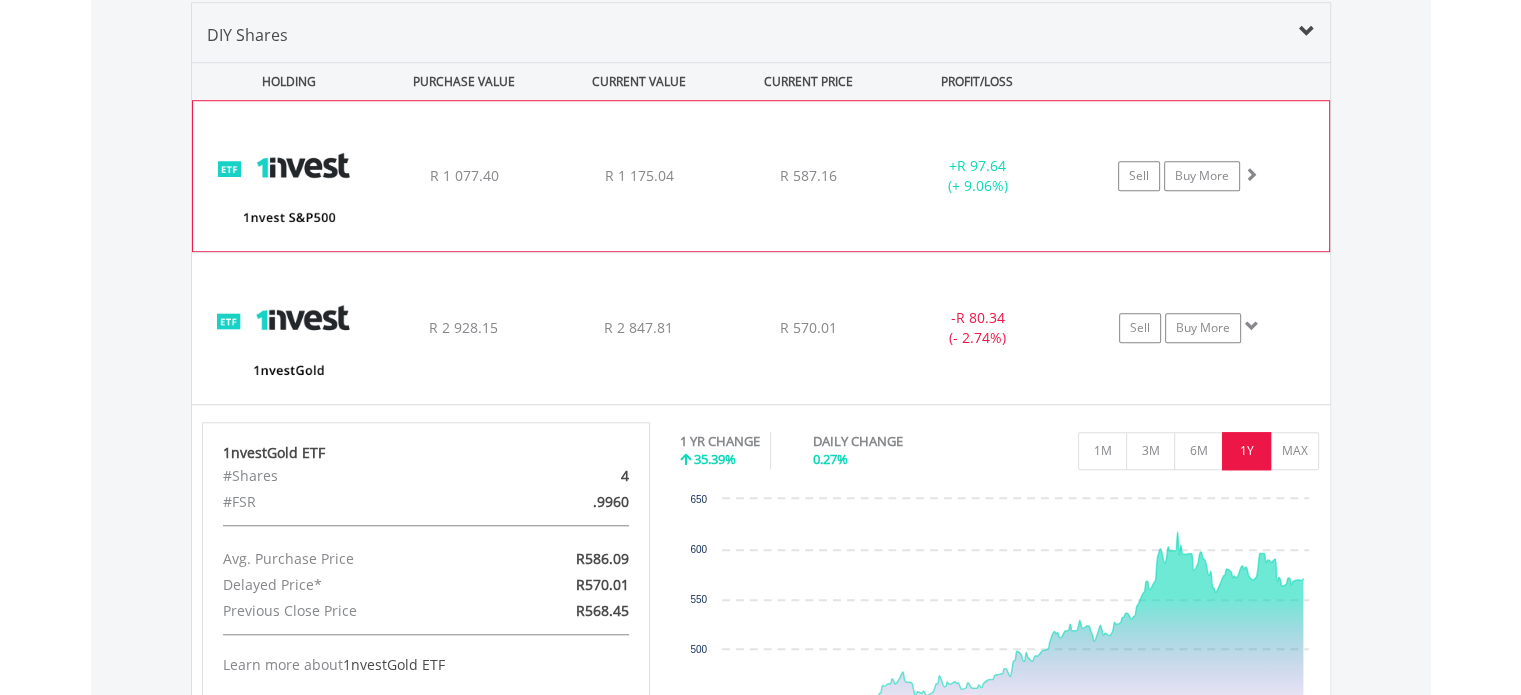 click on "Sell
Buy More" at bounding box center (1197, 176) 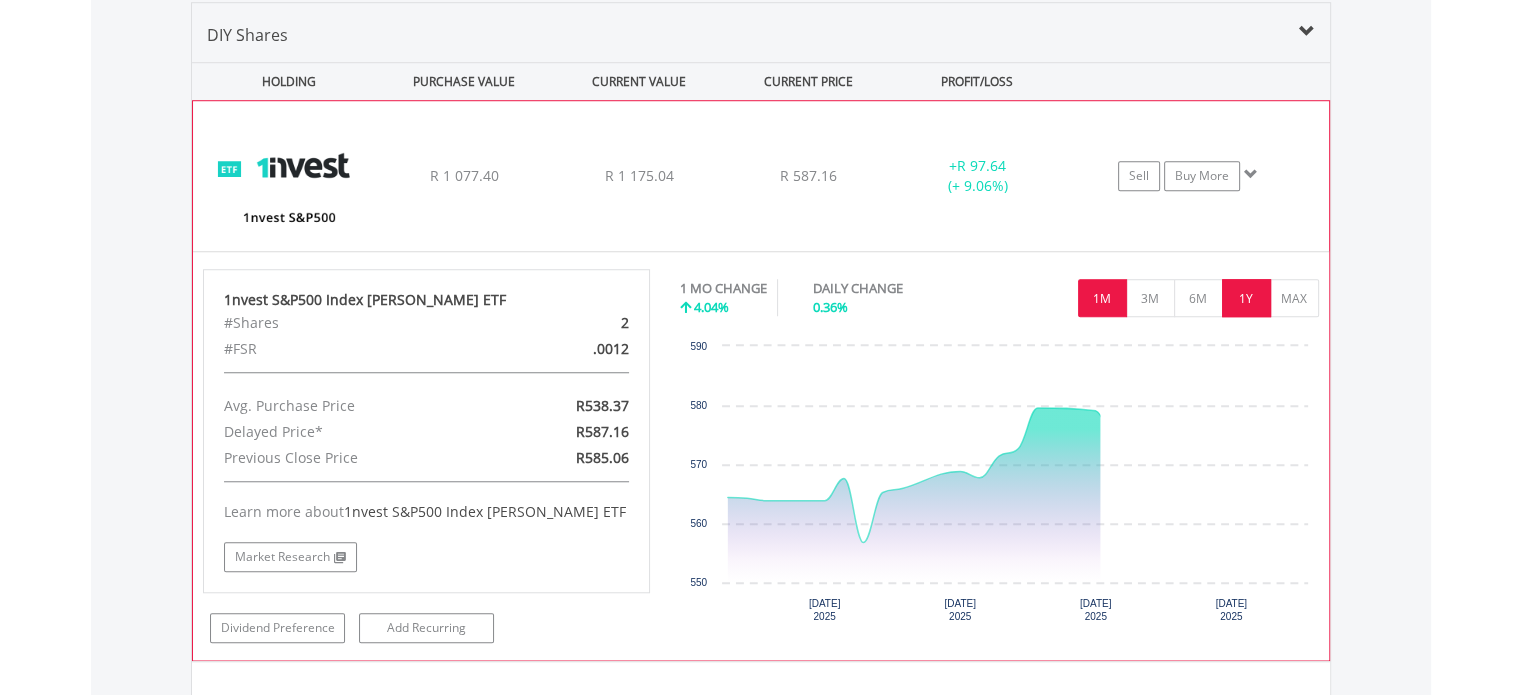 click on "1Y" at bounding box center (1246, 298) 